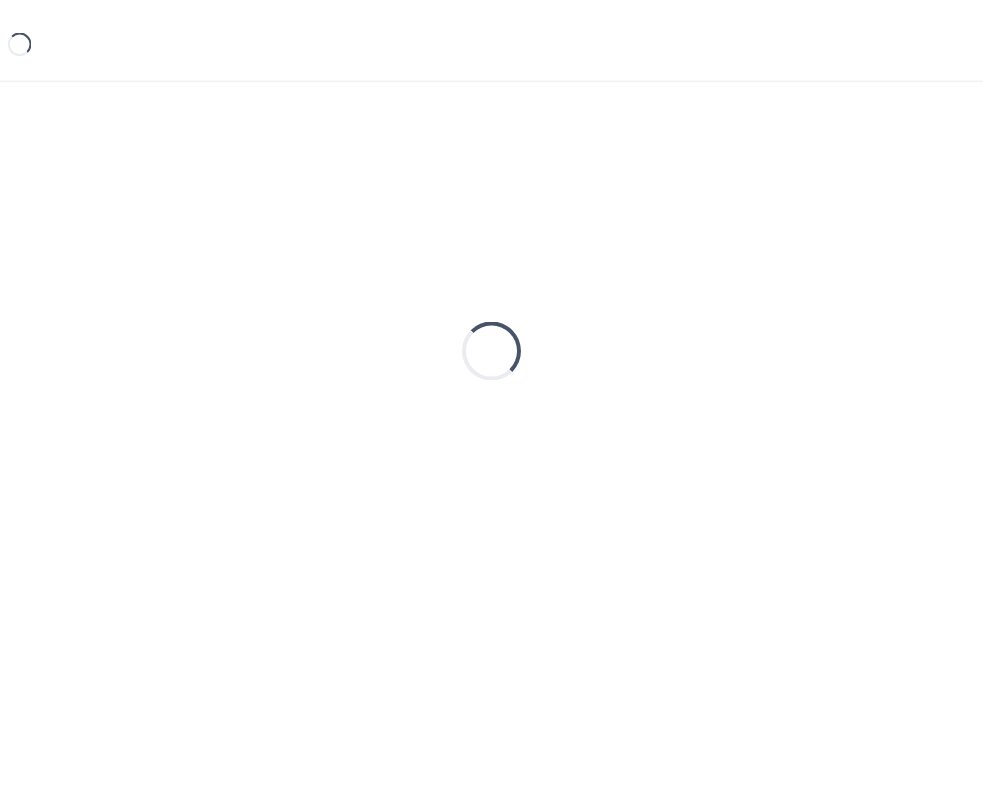 scroll, scrollTop: 0, scrollLeft: 0, axis: both 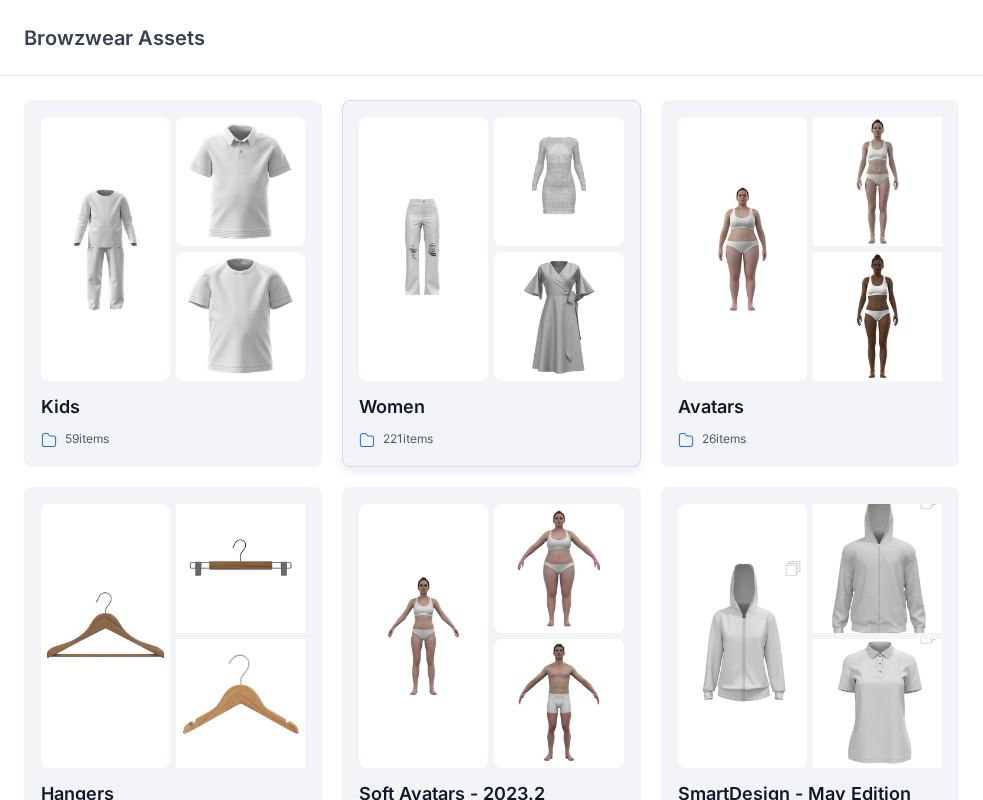 click at bounding box center (558, 316) 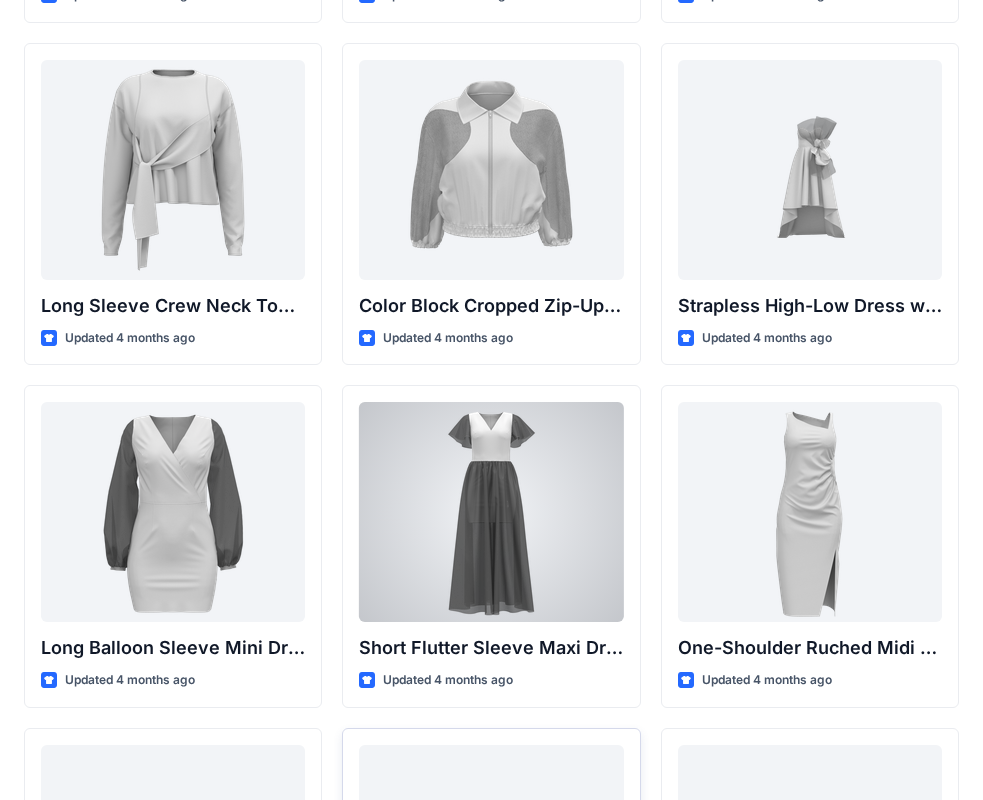 scroll, scrollTop: 746, scrollLeft: 0, axis: vertical 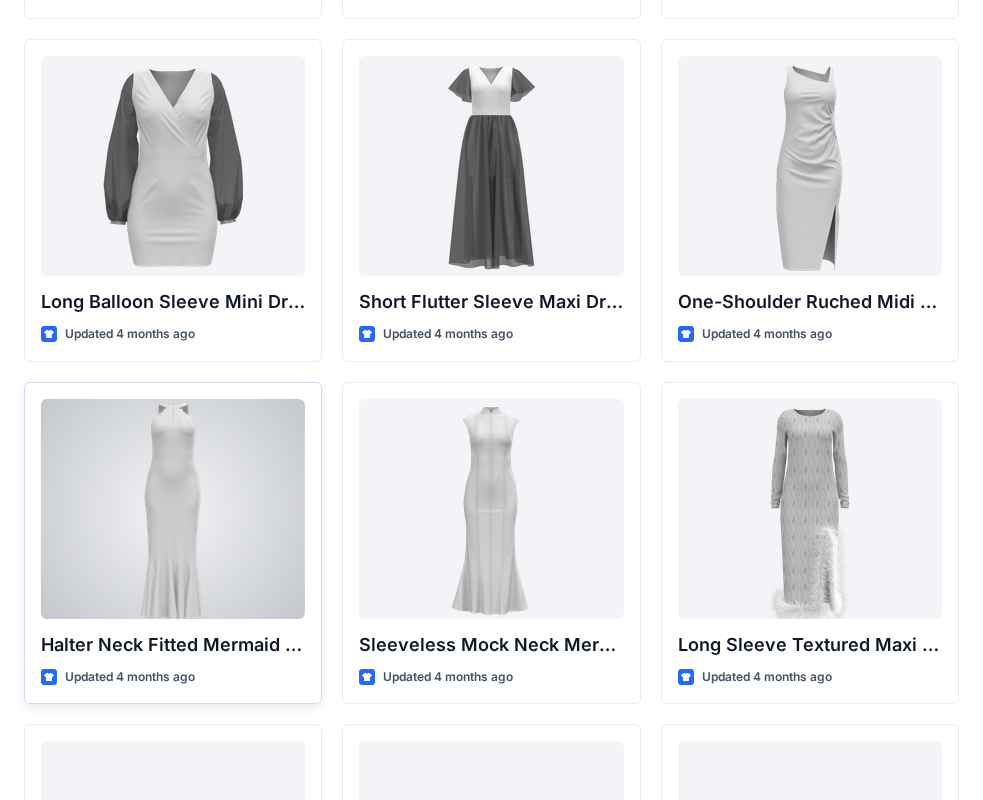 click at bounding box center [173, 509] 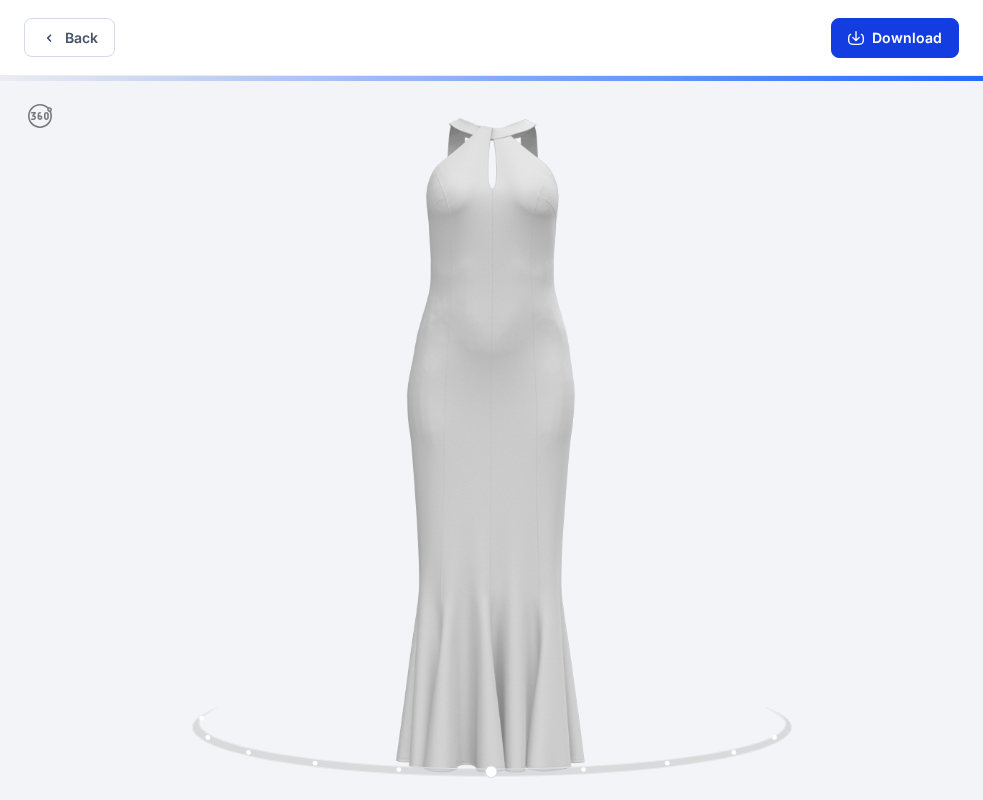 click on "Download" at bounding box center (895, 38) 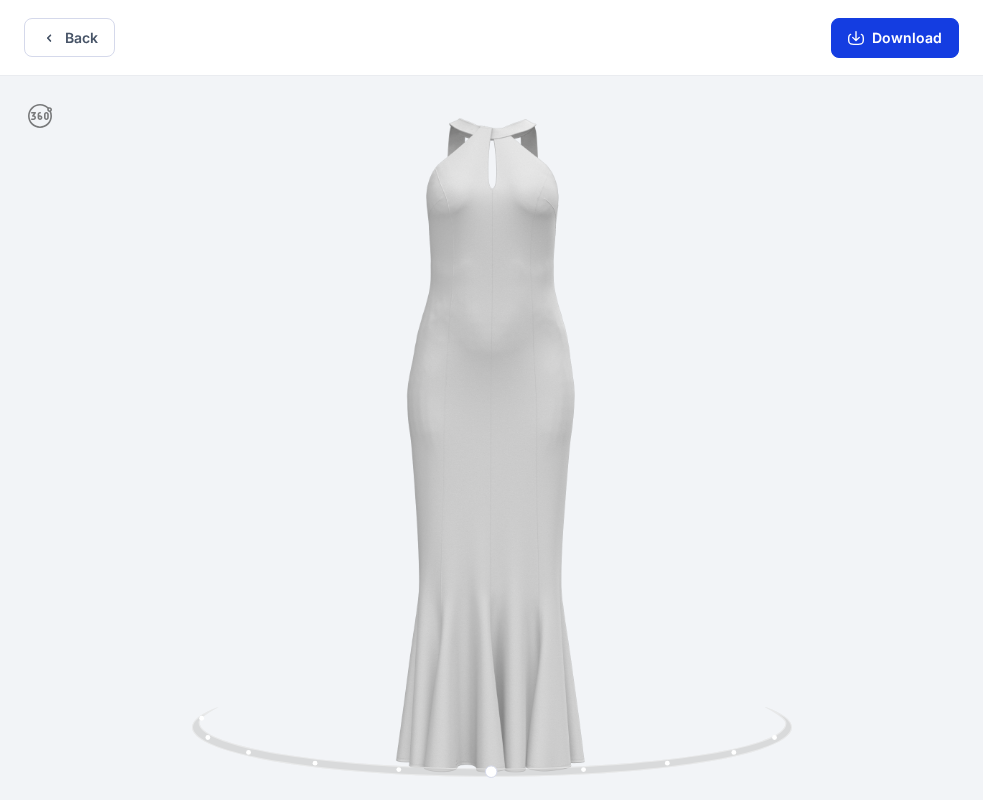 click on "Download" at bounding box center (895, 38) 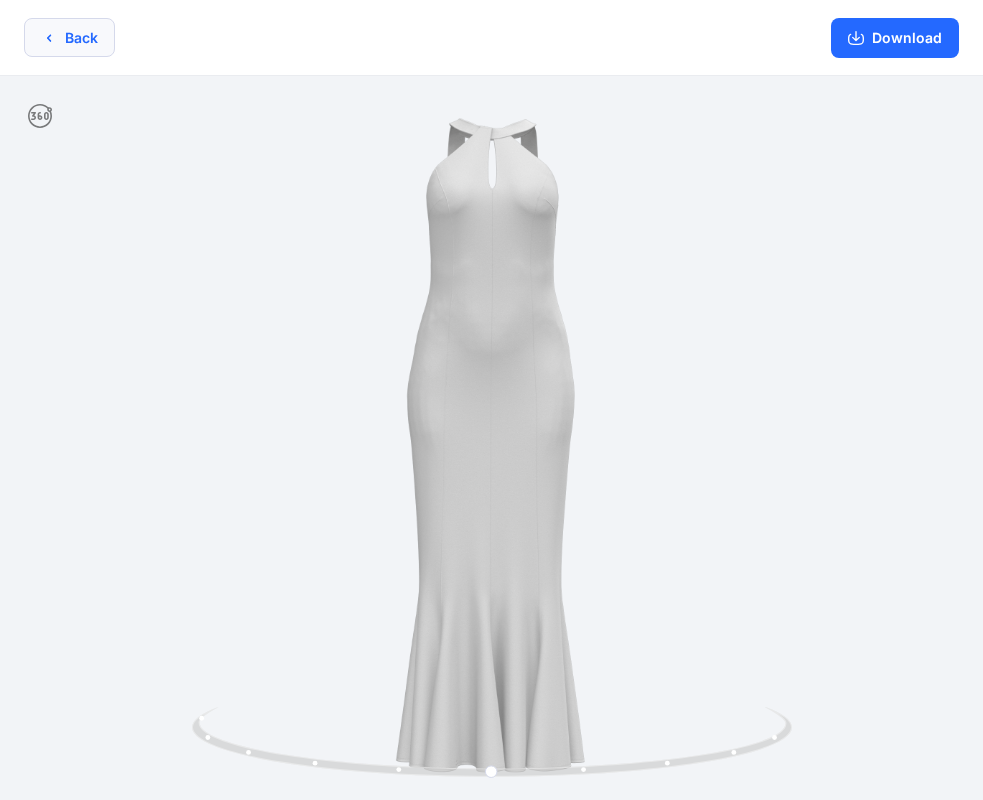 click on "Back" at bounding box center [69, 37] 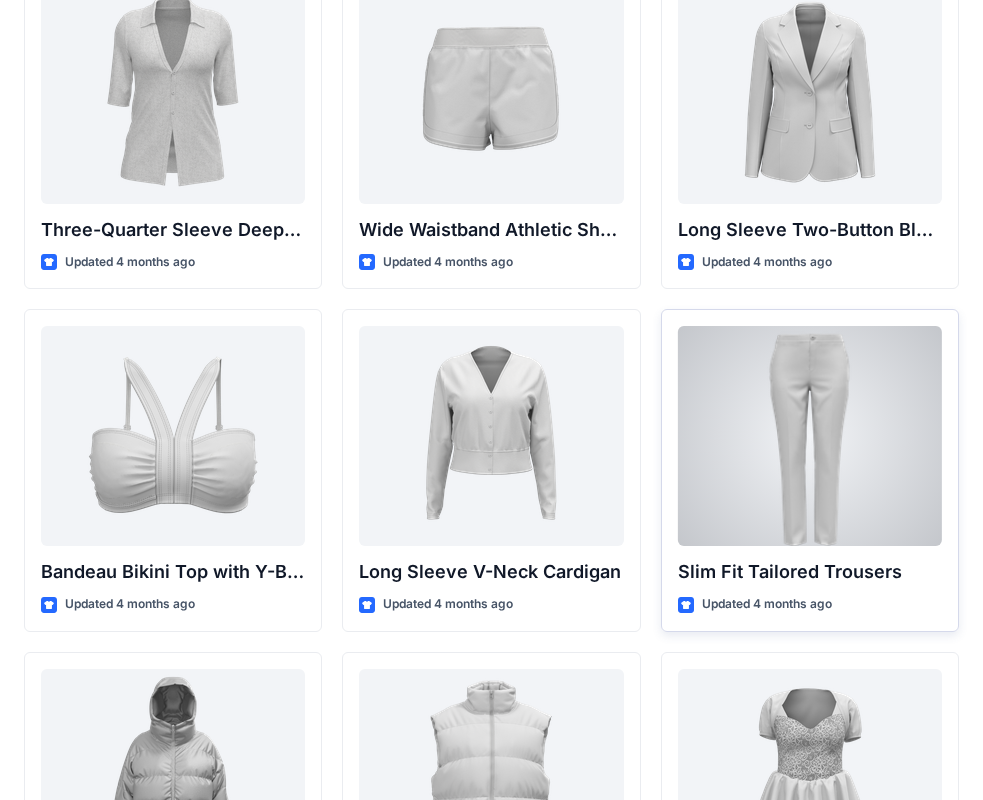 scroll, scrollTop: 2046, scrollLeft: 0, axis: vertical 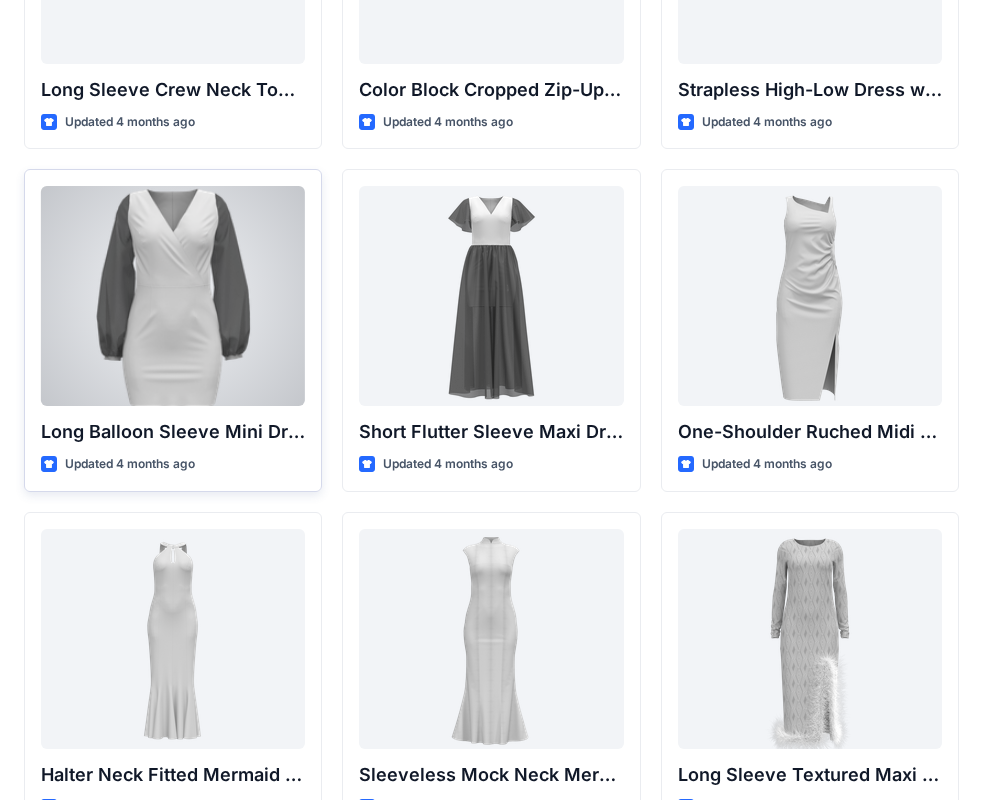 click at bounding box center (173, 296) 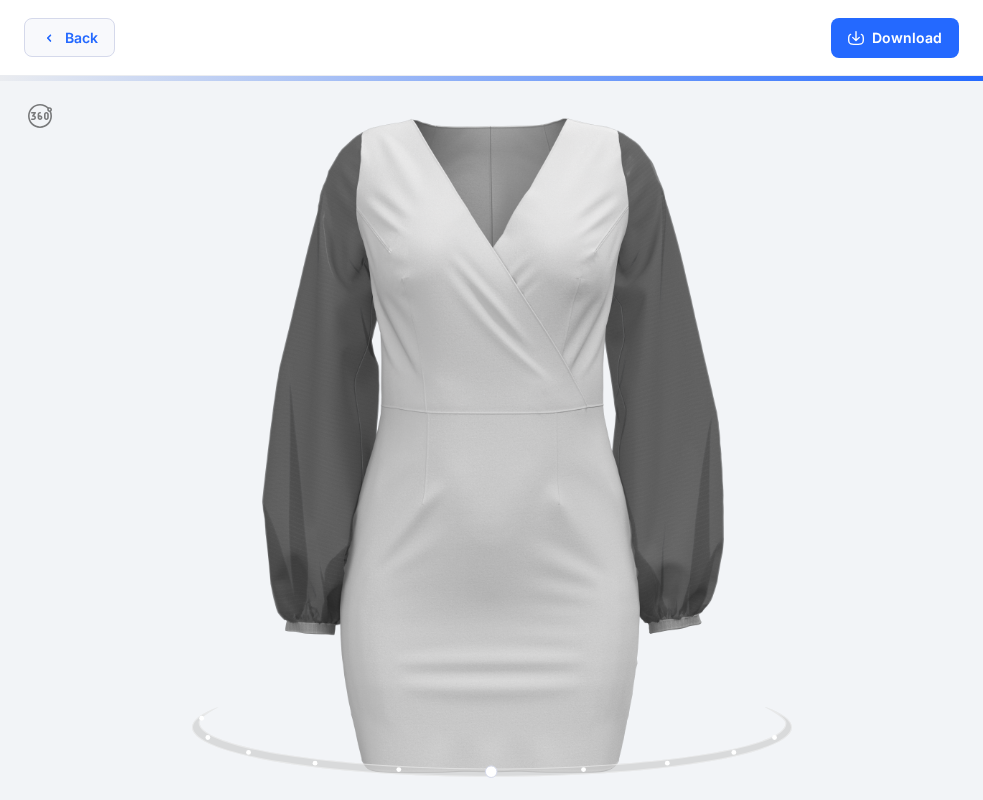 click on "Back" at bounding box center [69, 37] 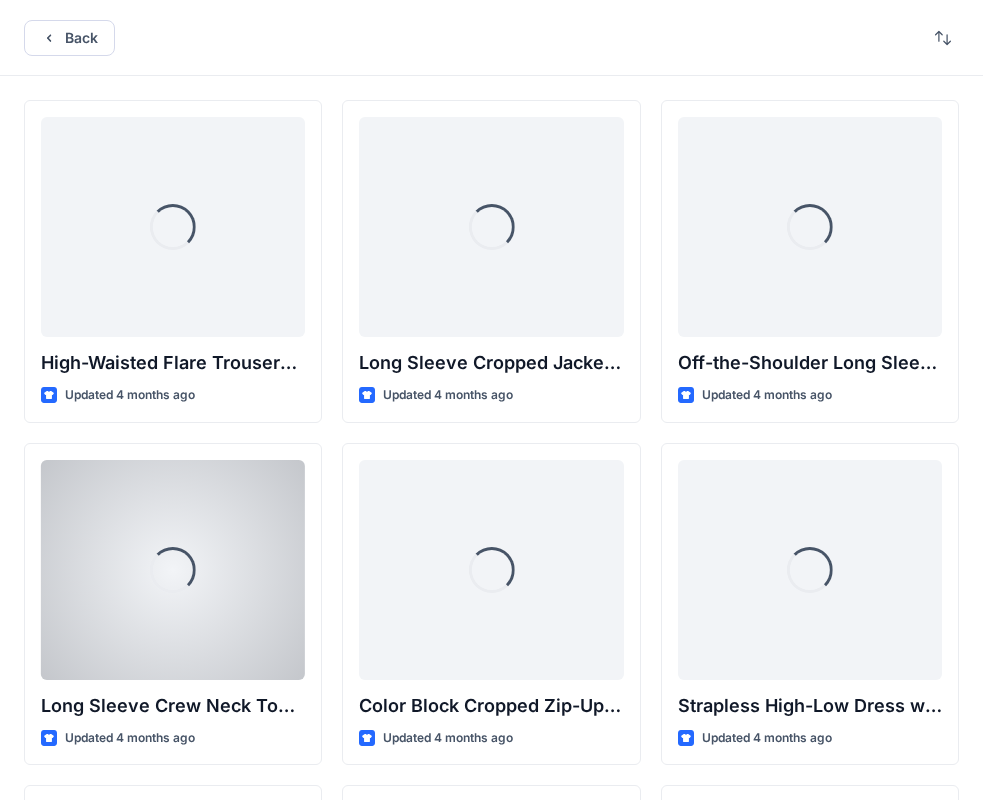 scroll, scrollTop: 616, scrollLeft: 0, axis: vertical 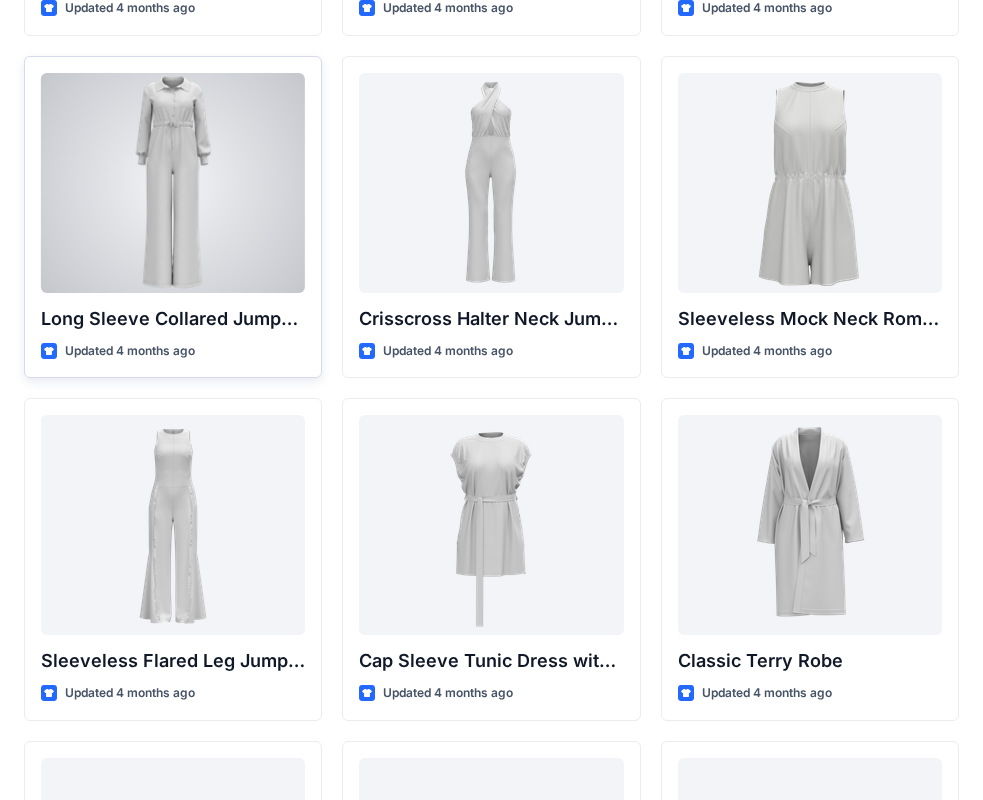 click at bounding box center [173, 183] 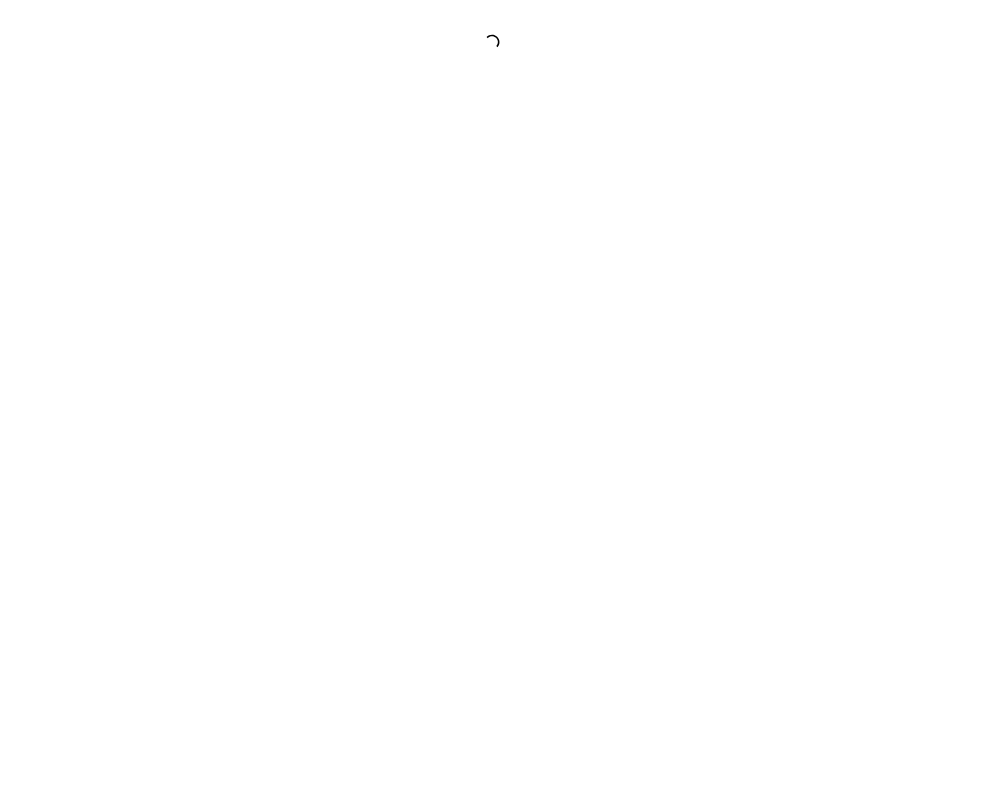 scroll, scrollTop: 0, scrollLeft: 0, axis: both 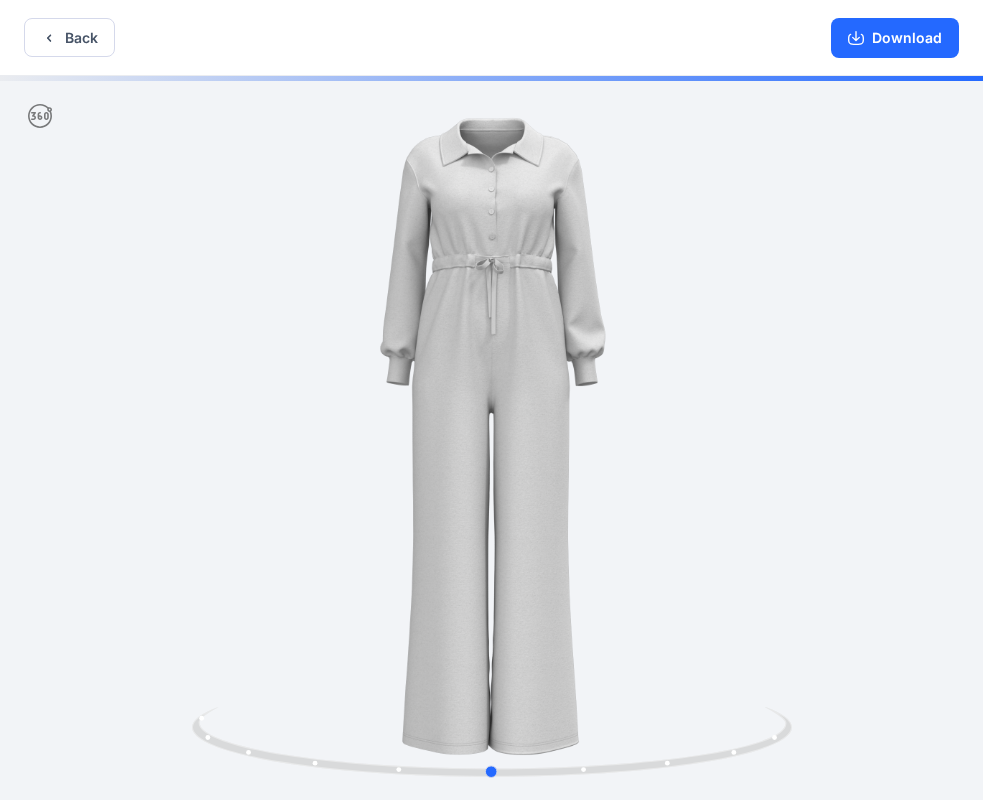 click at bounding box center [491, 440] 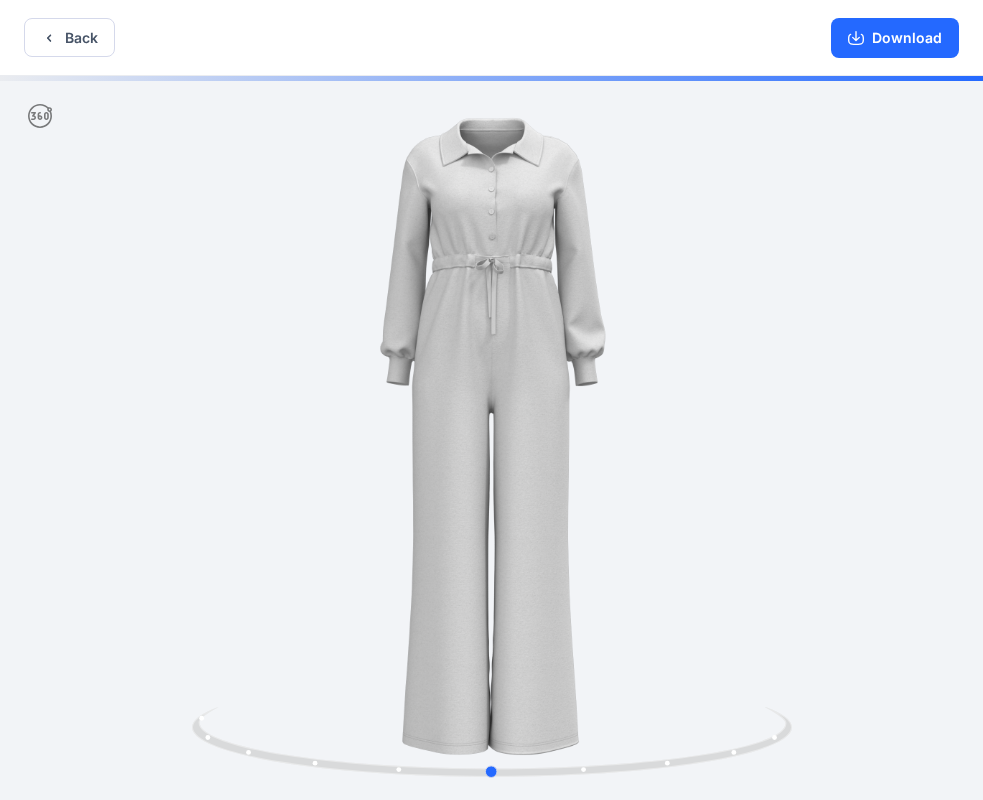 click at bounding box center [491, 440] 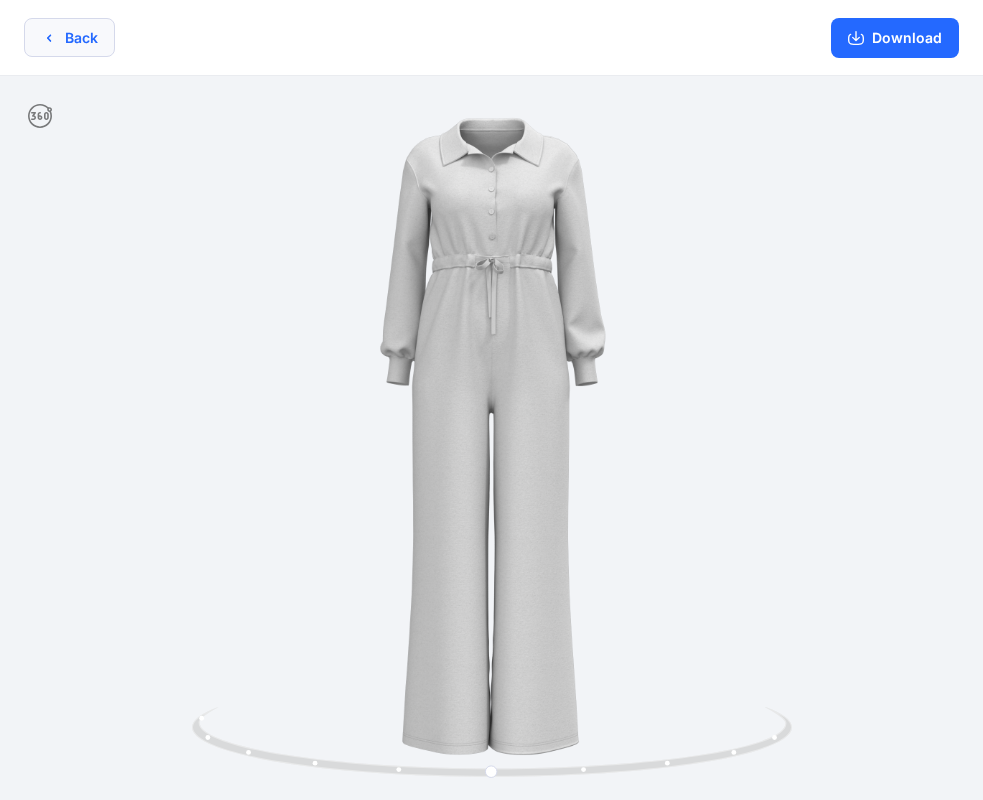 click 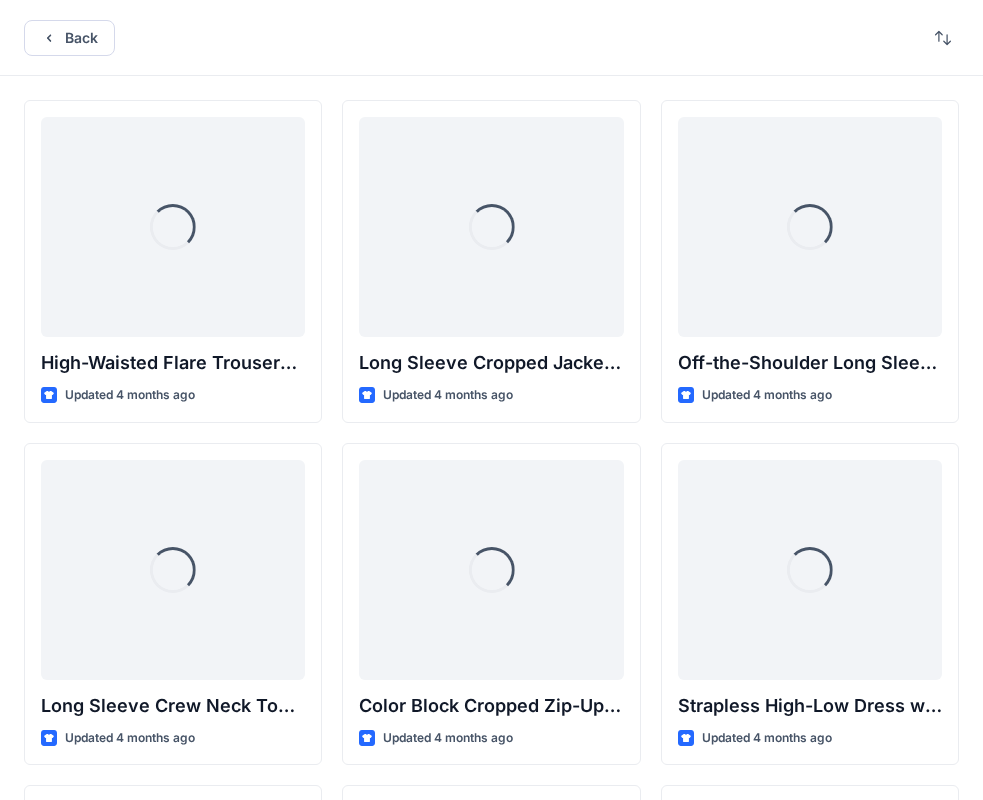 scroll, scrollTop: 4155, scrollLeft: 0, axis: vertical 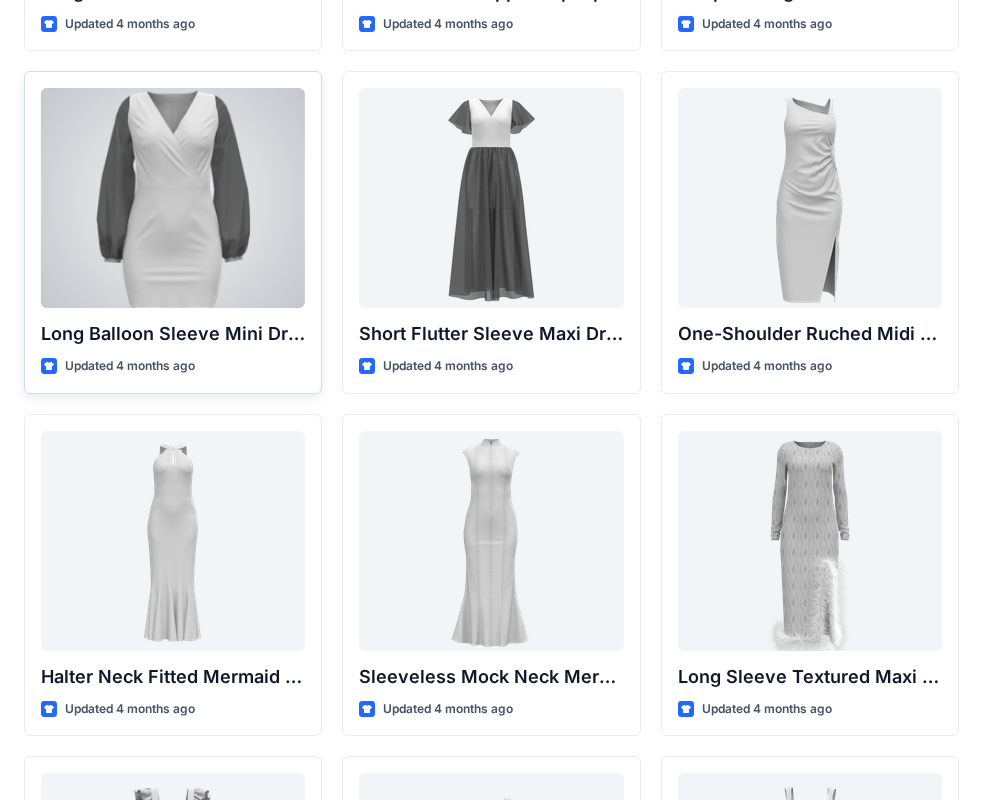 click at bounding box center (173, 198) 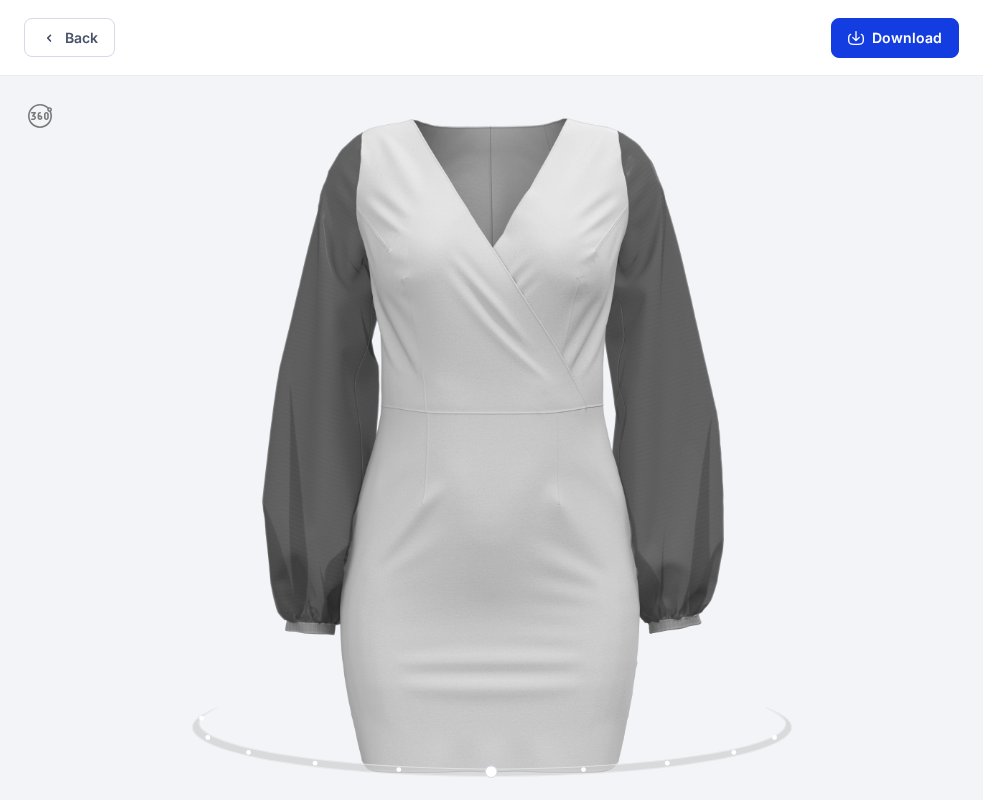 click on "Download" at bounding box center [895, 38] 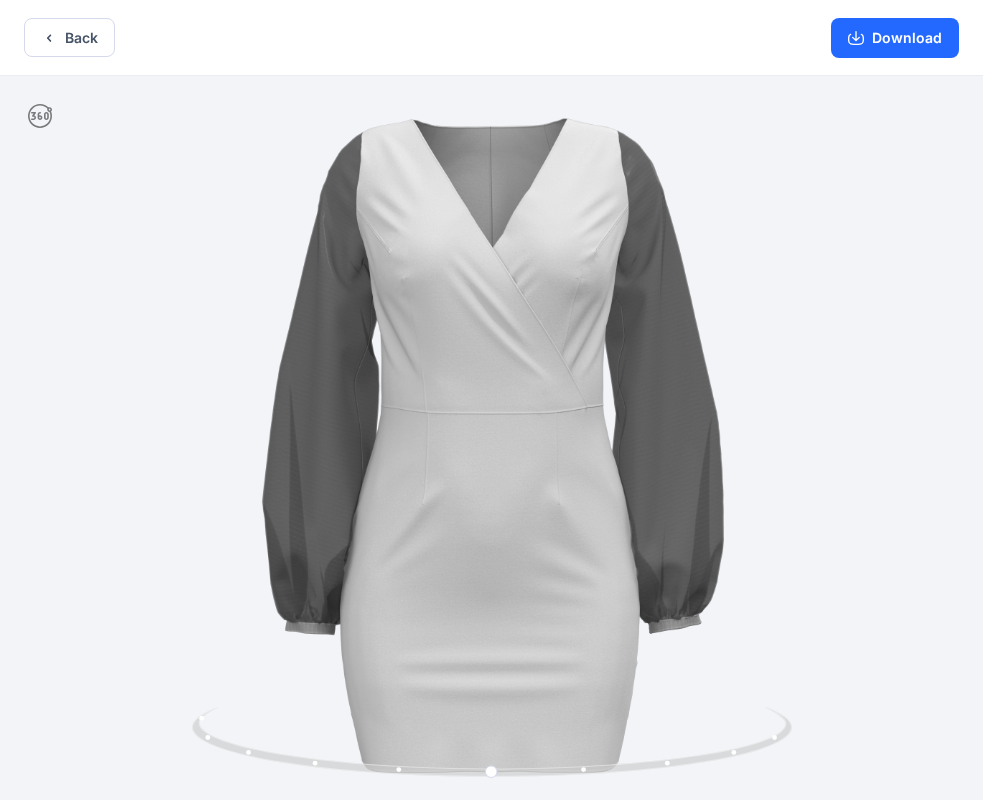 click on "Back Download 	 		 	                                               Version History" at bounding box center (491, 402) 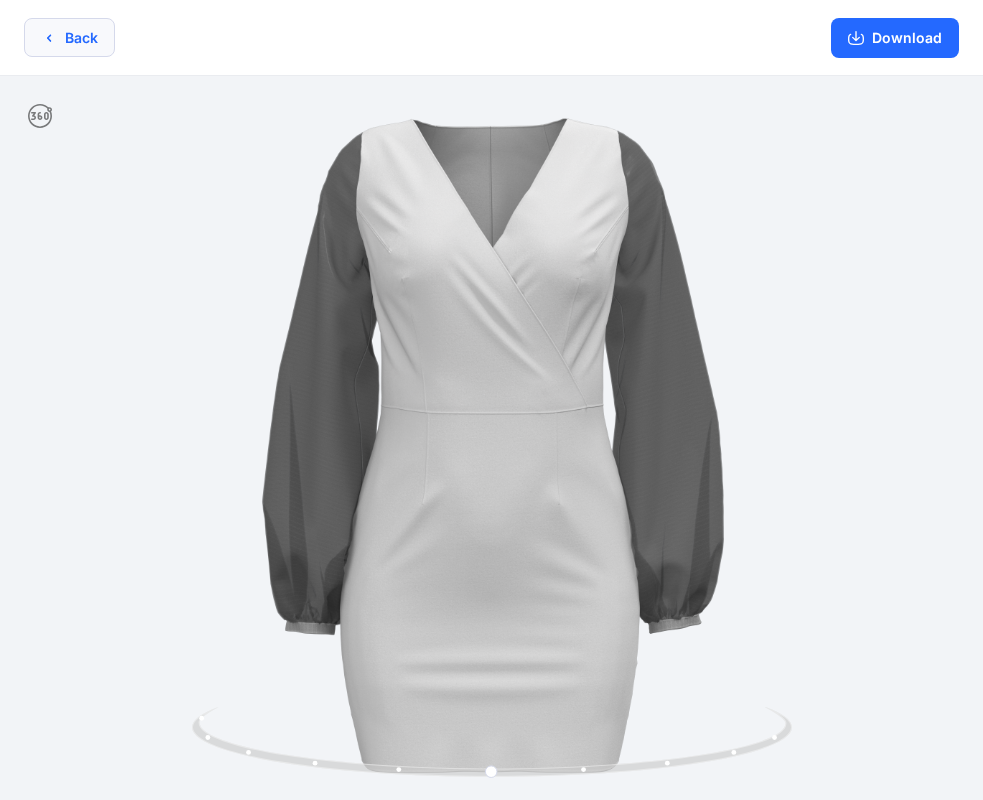click on "Back" at bounding box center (69, 37) 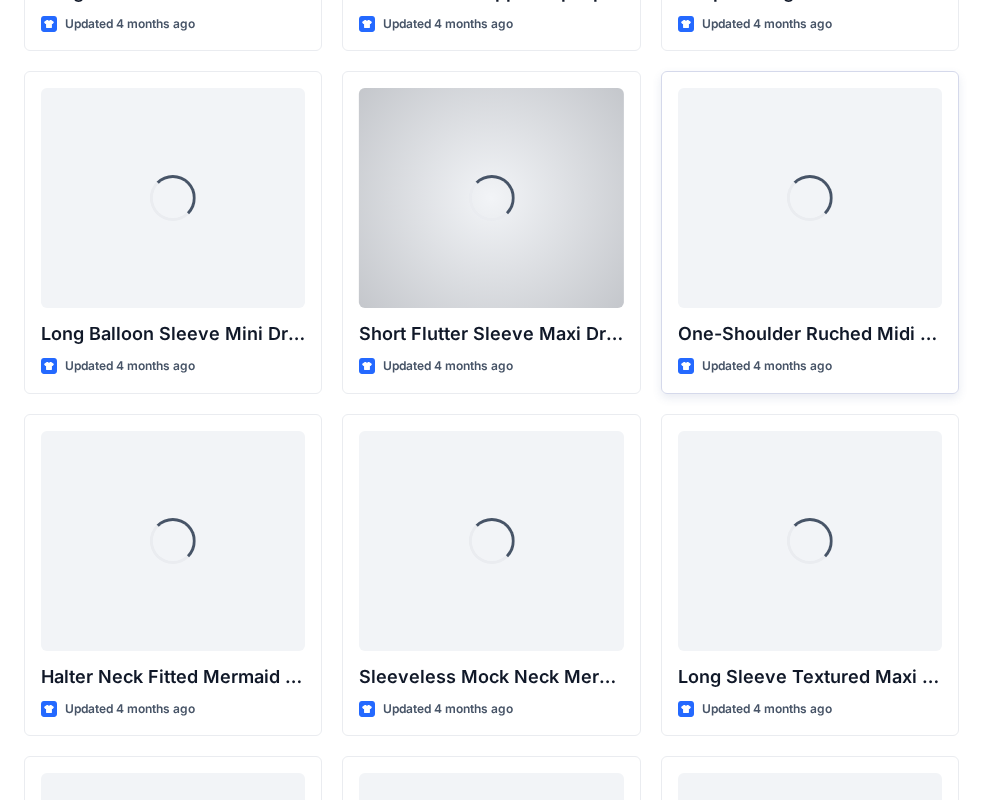 scroll, scrollTop: 814, scrollLeft: 0, axis: vertical 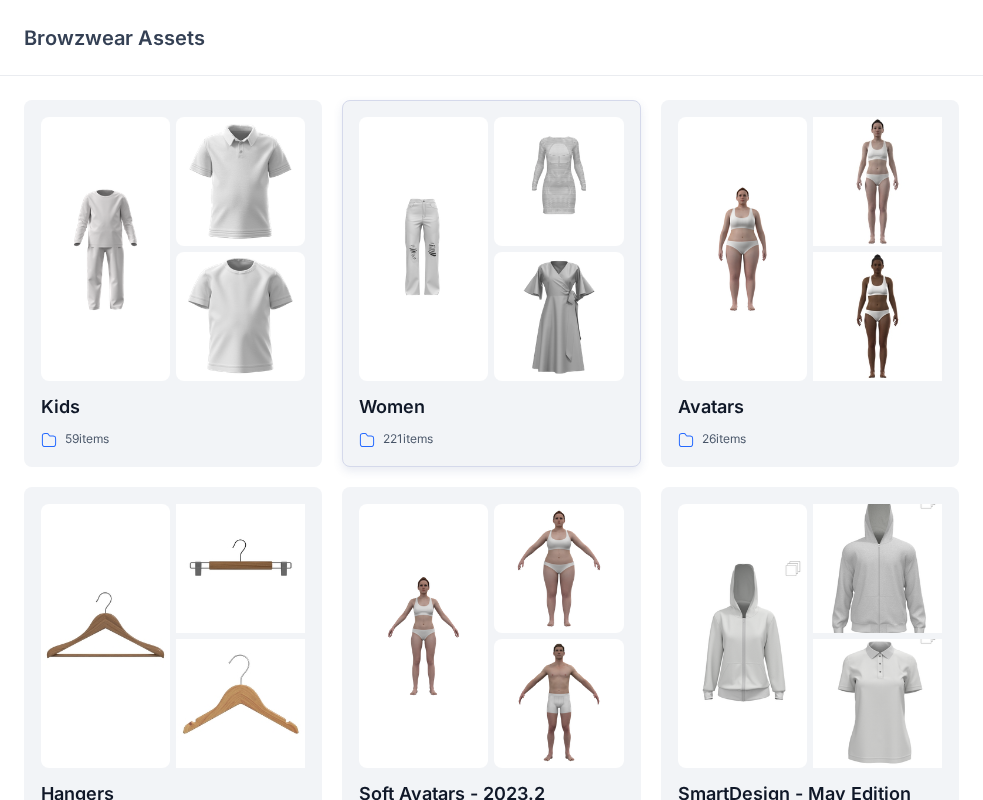 click at bounding box center [558, 316] 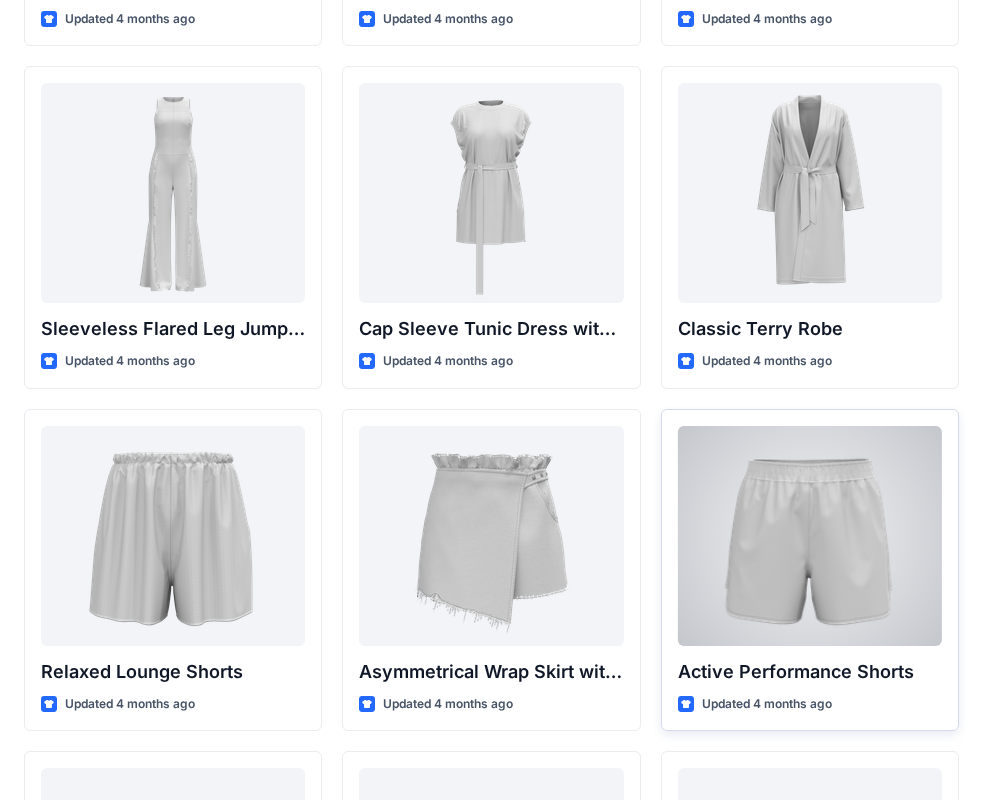 scroll, scrollTop: 4587, scrollLeft: 0, axis: vertical 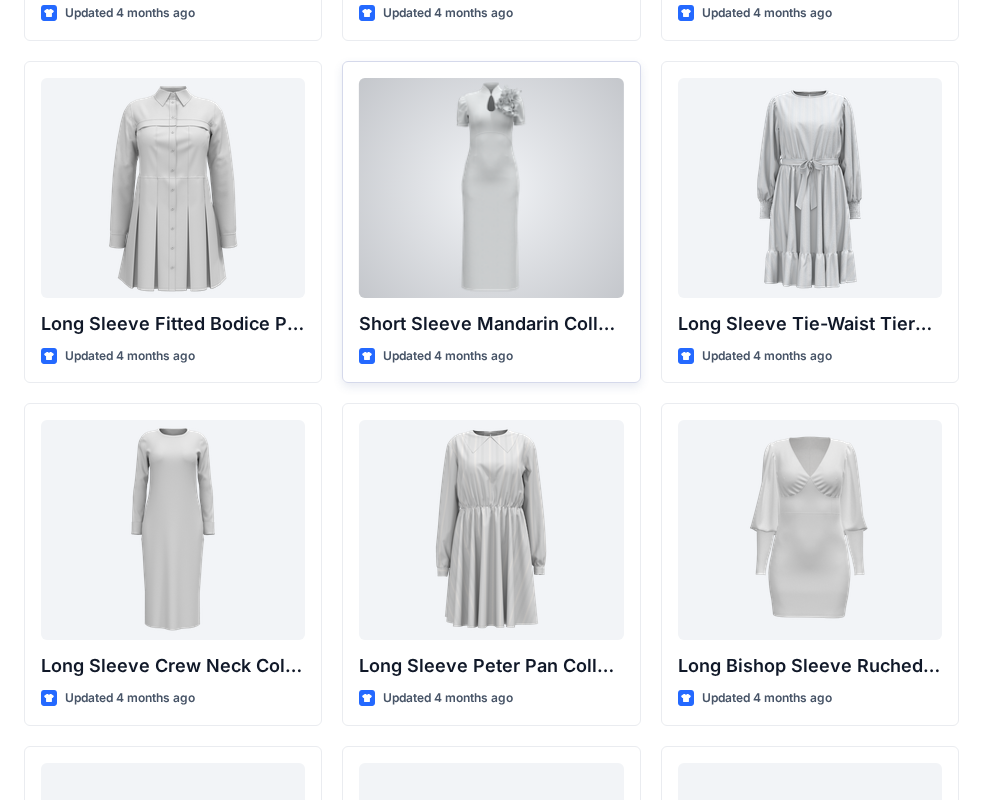 click at bounding box center (491, 188) 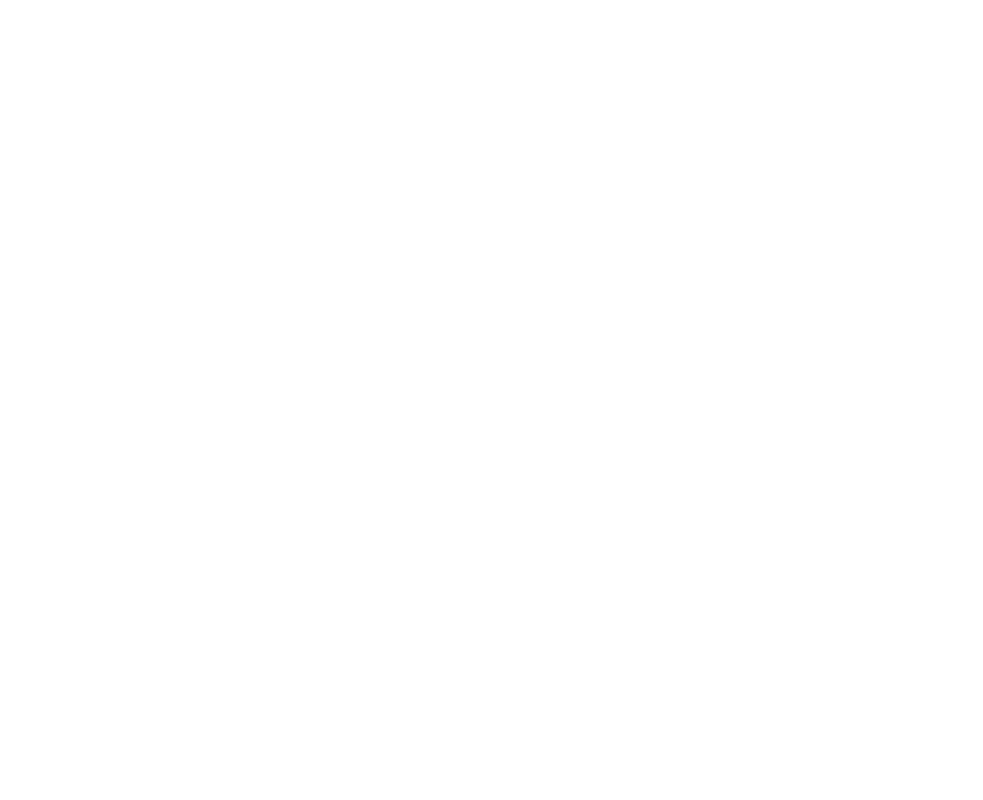 scroll, scrollTop: 0, scrollLeft: 0, axis: both 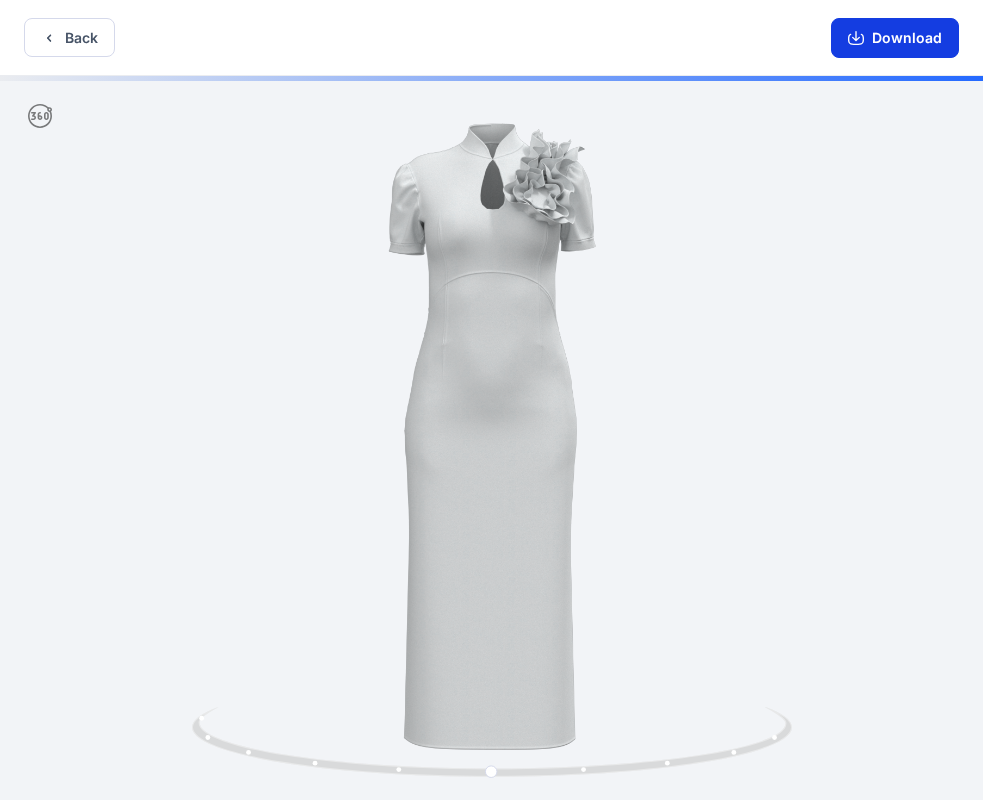 click on "Download" at bounding box center [895, 38] 